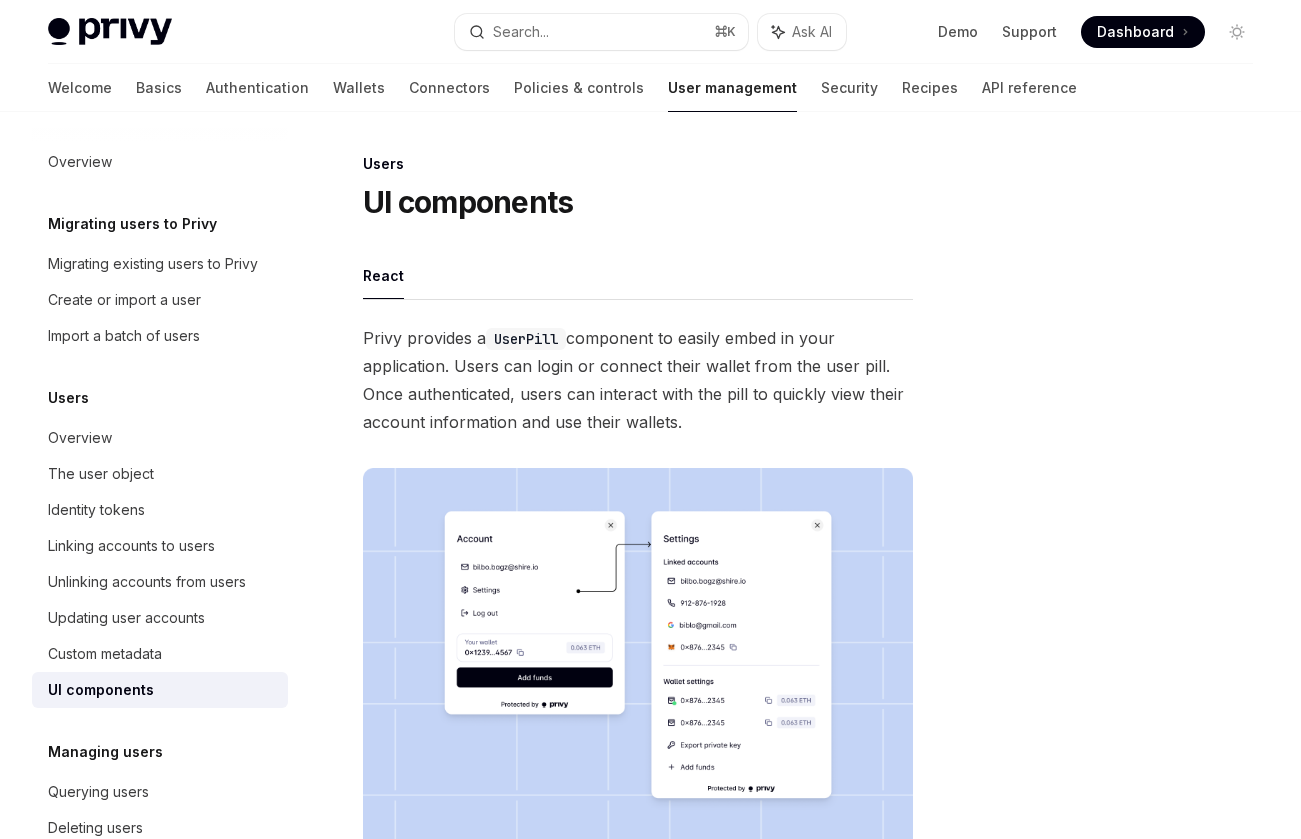 scroll, scrollTop: 0, scrollLeft: 0, axis: both 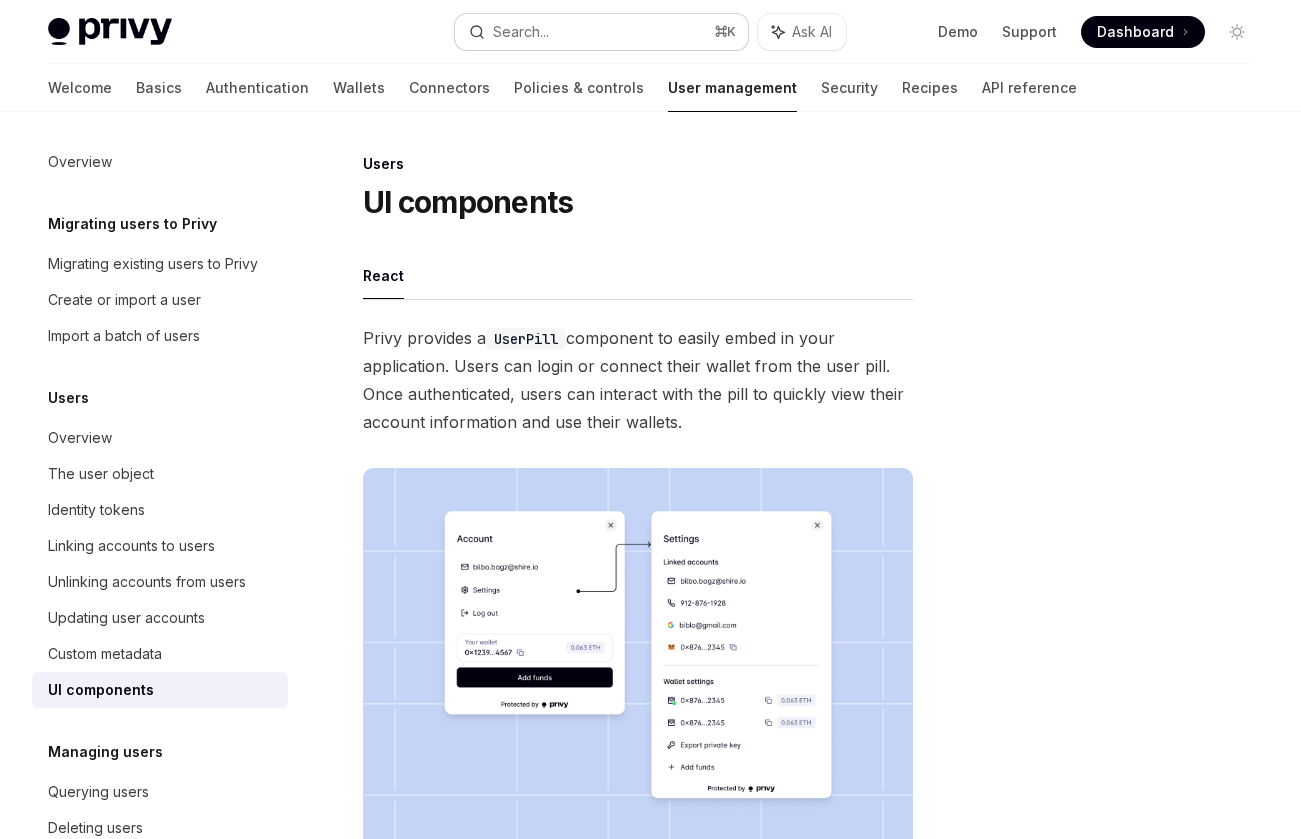 click on "Search..." at bounding box center (521, 32) 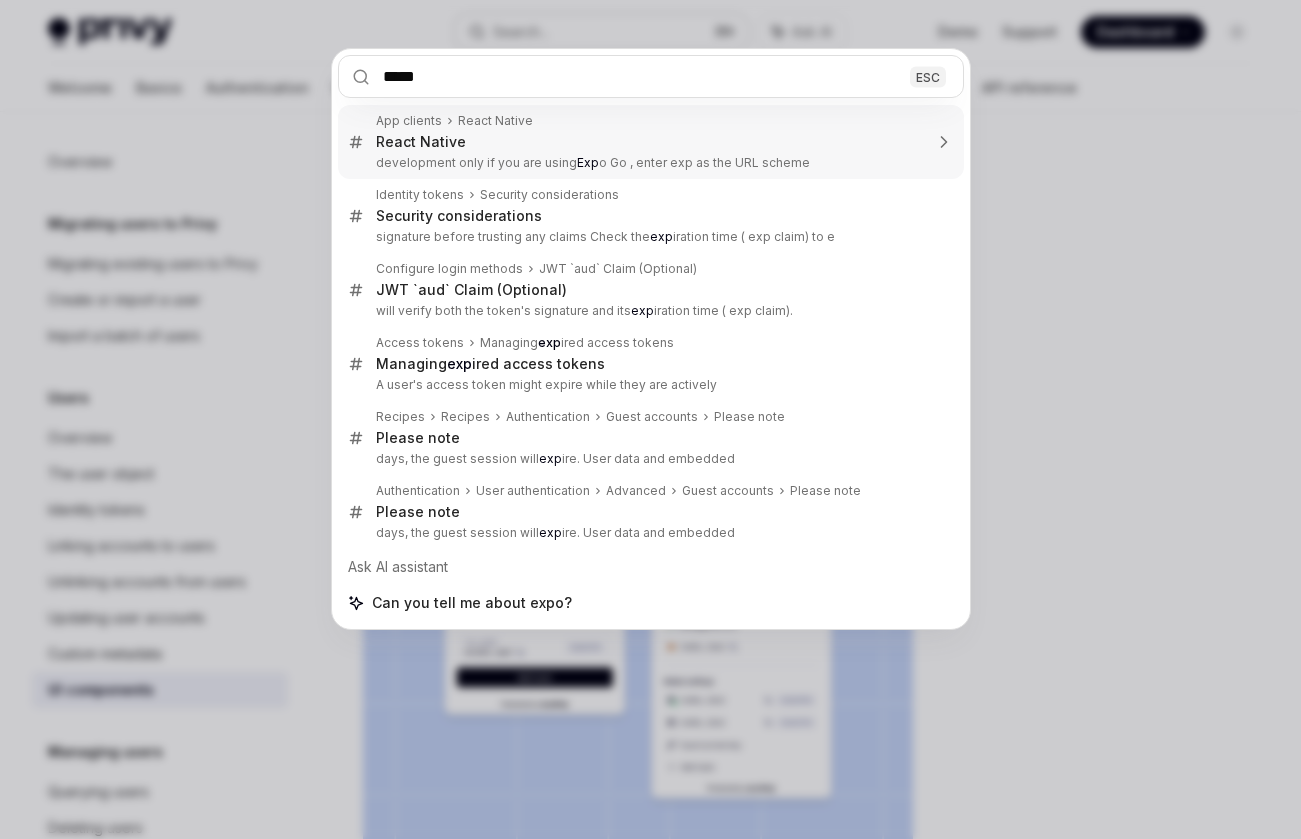 type on "******" 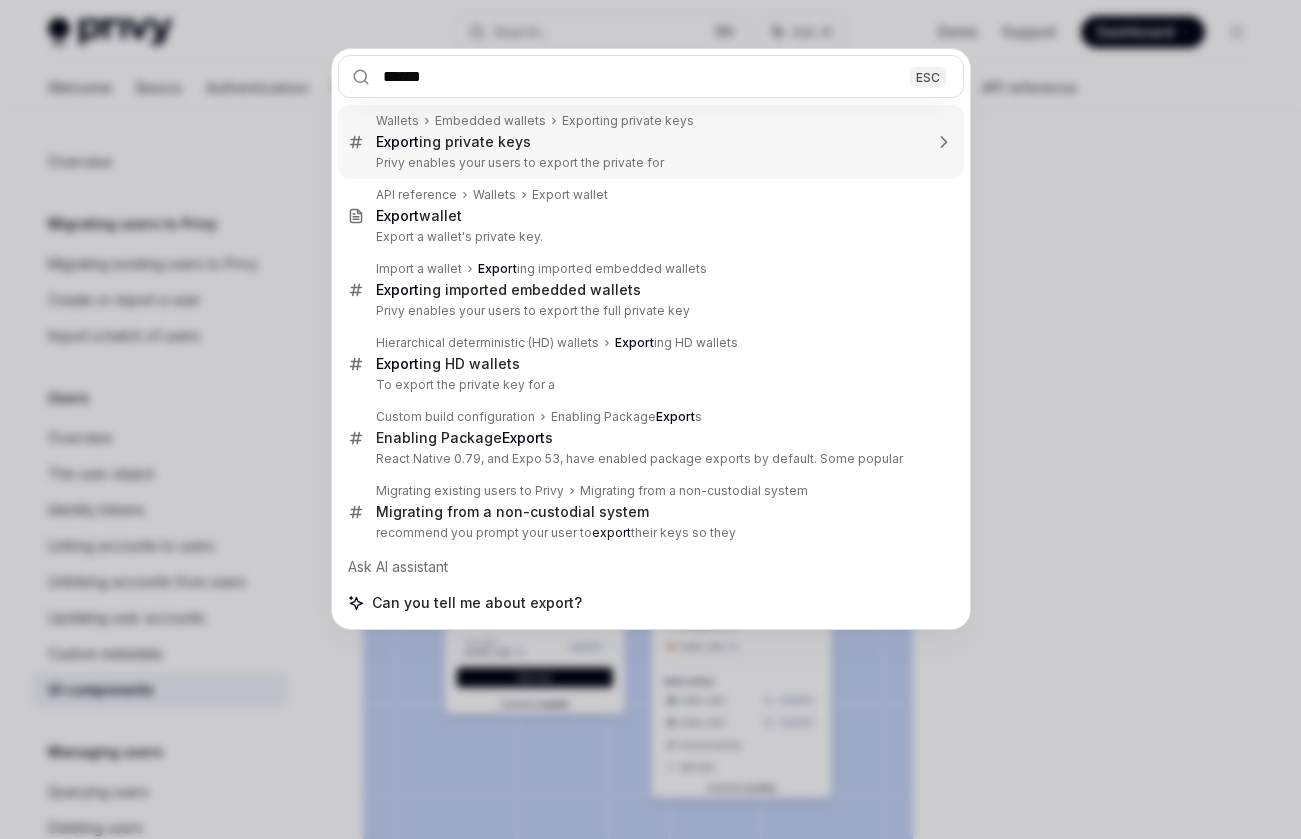 click on "Export ing private keys" at bounding box center (649, 142) 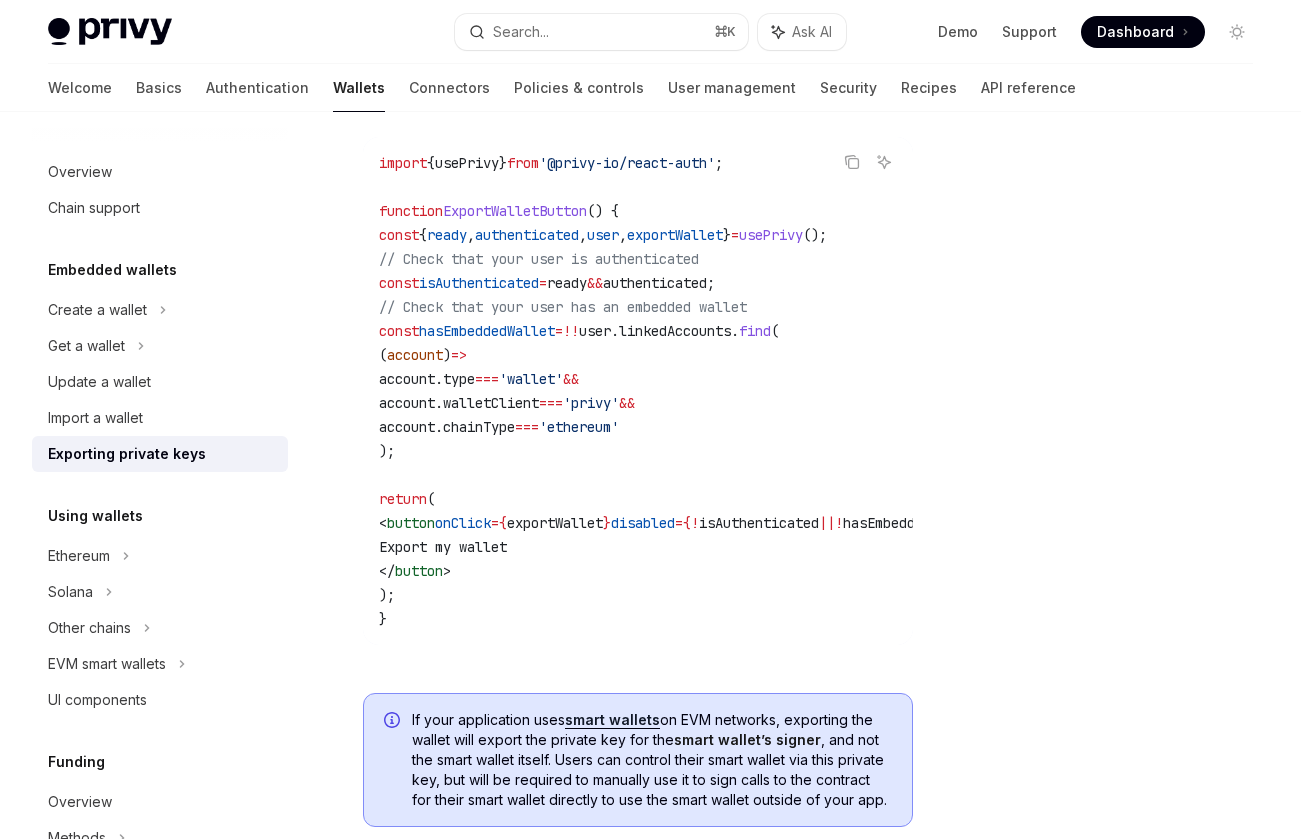 scroll, scrollTop: 2044, scrollLeft: 0, axis: vertical 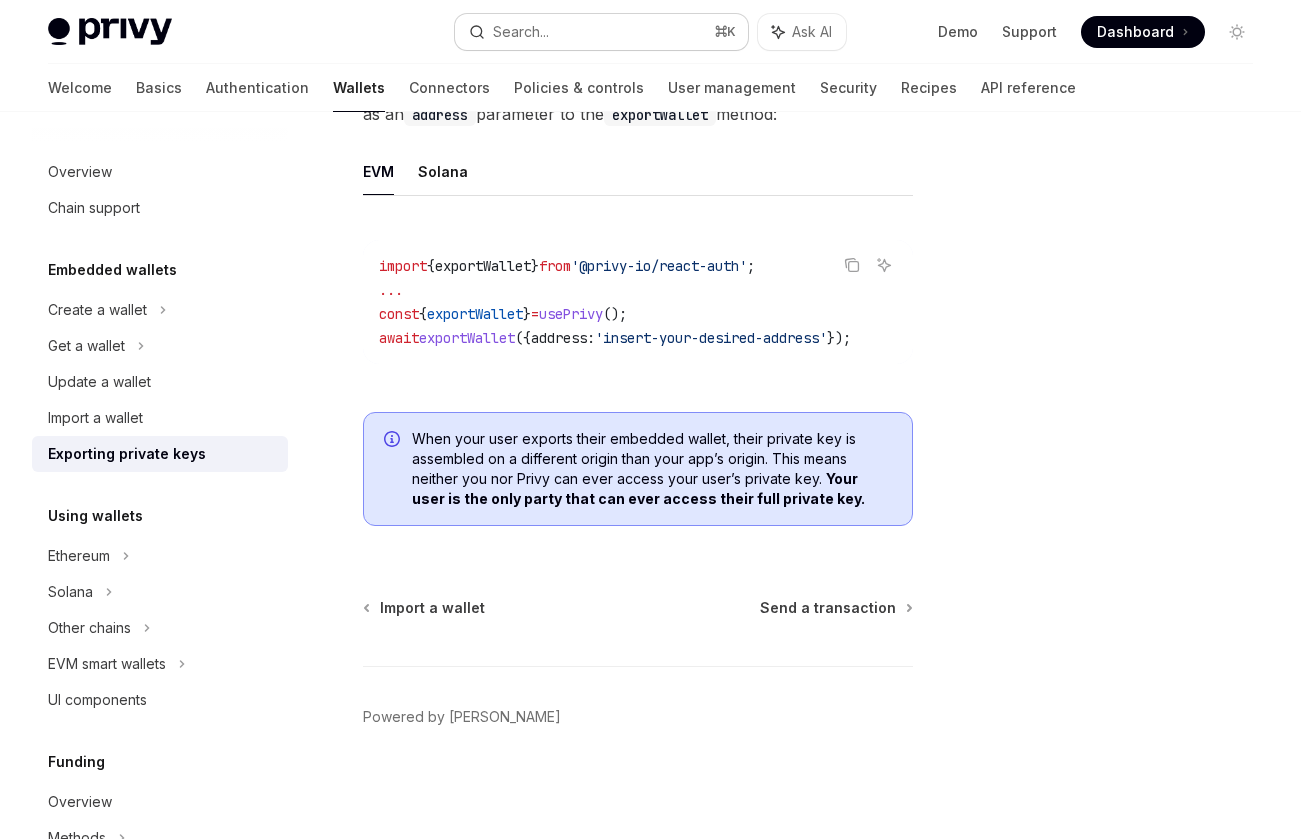click on "Search..." at bounding box center [521, 32] 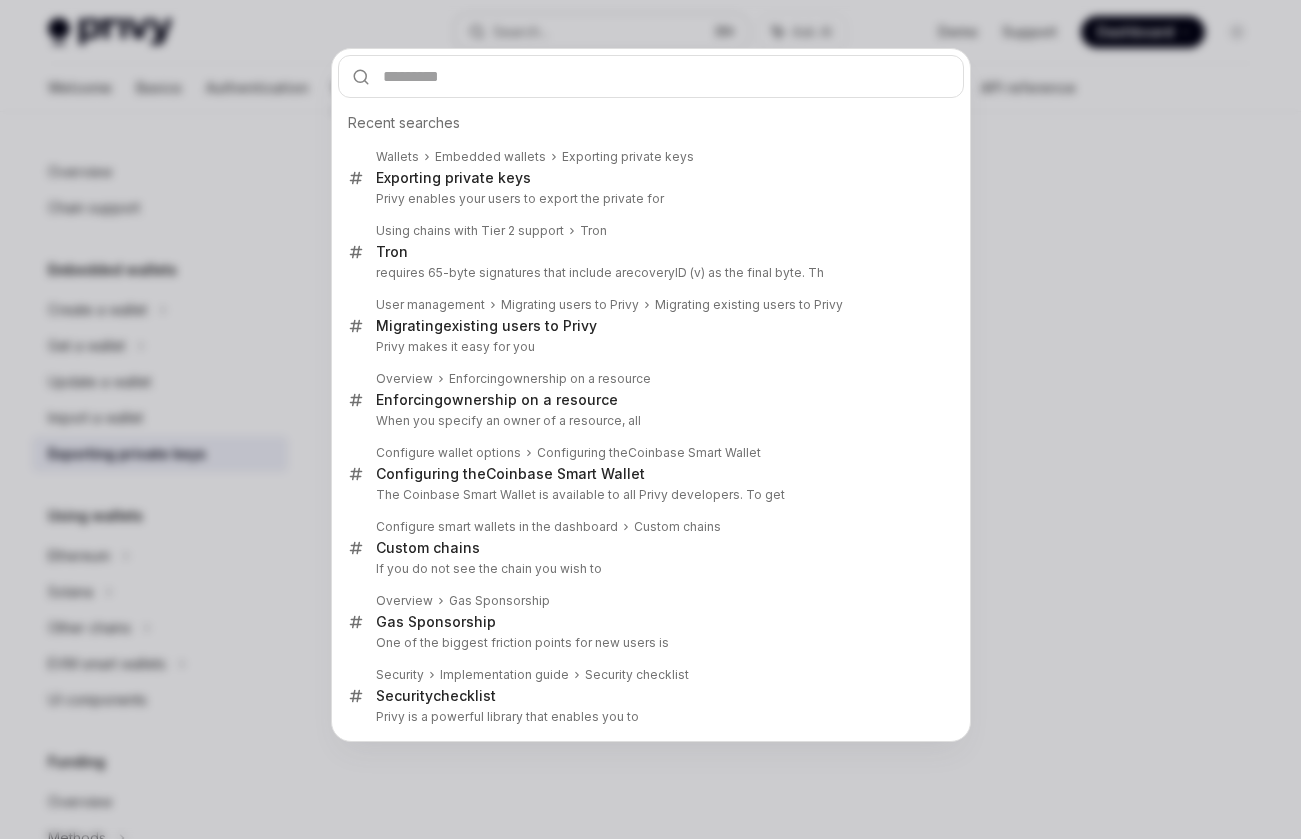 type on "*" 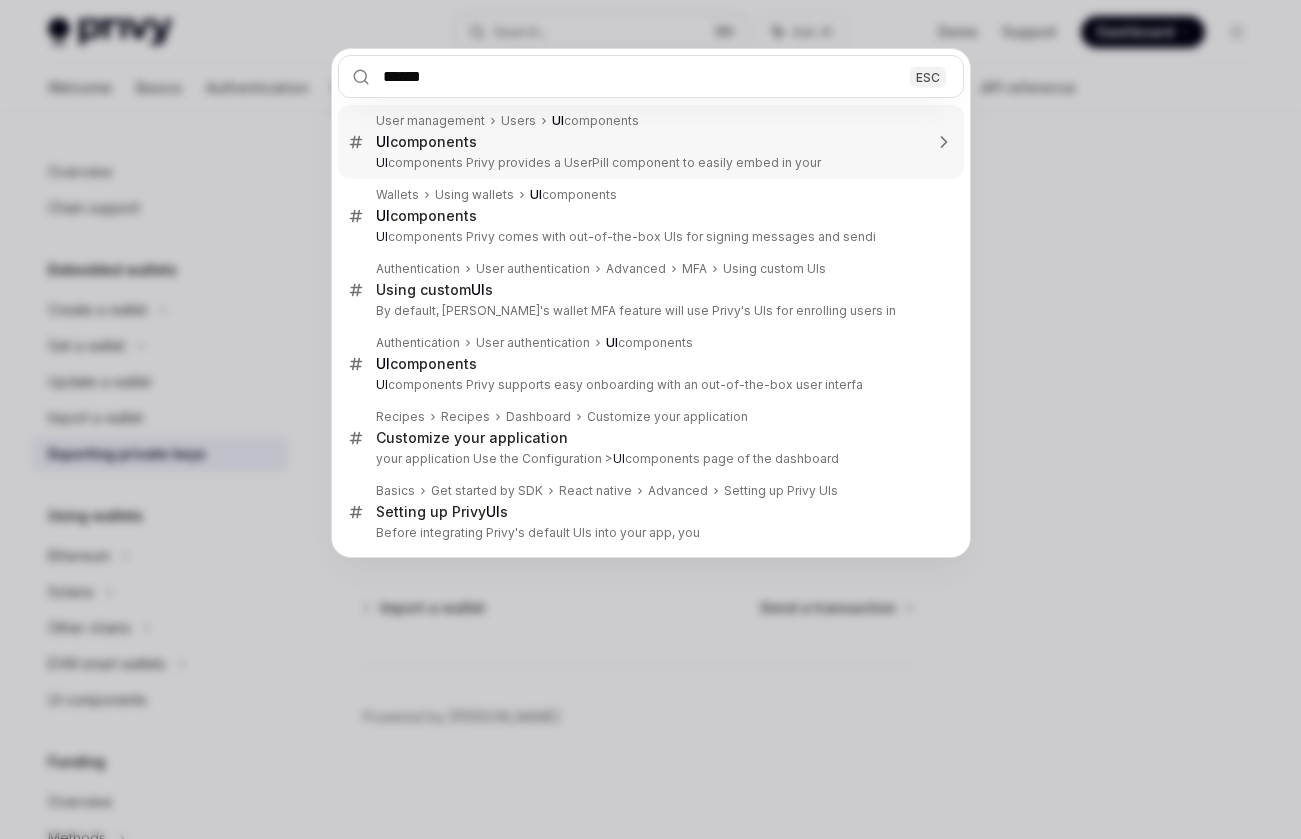 type on "*******" 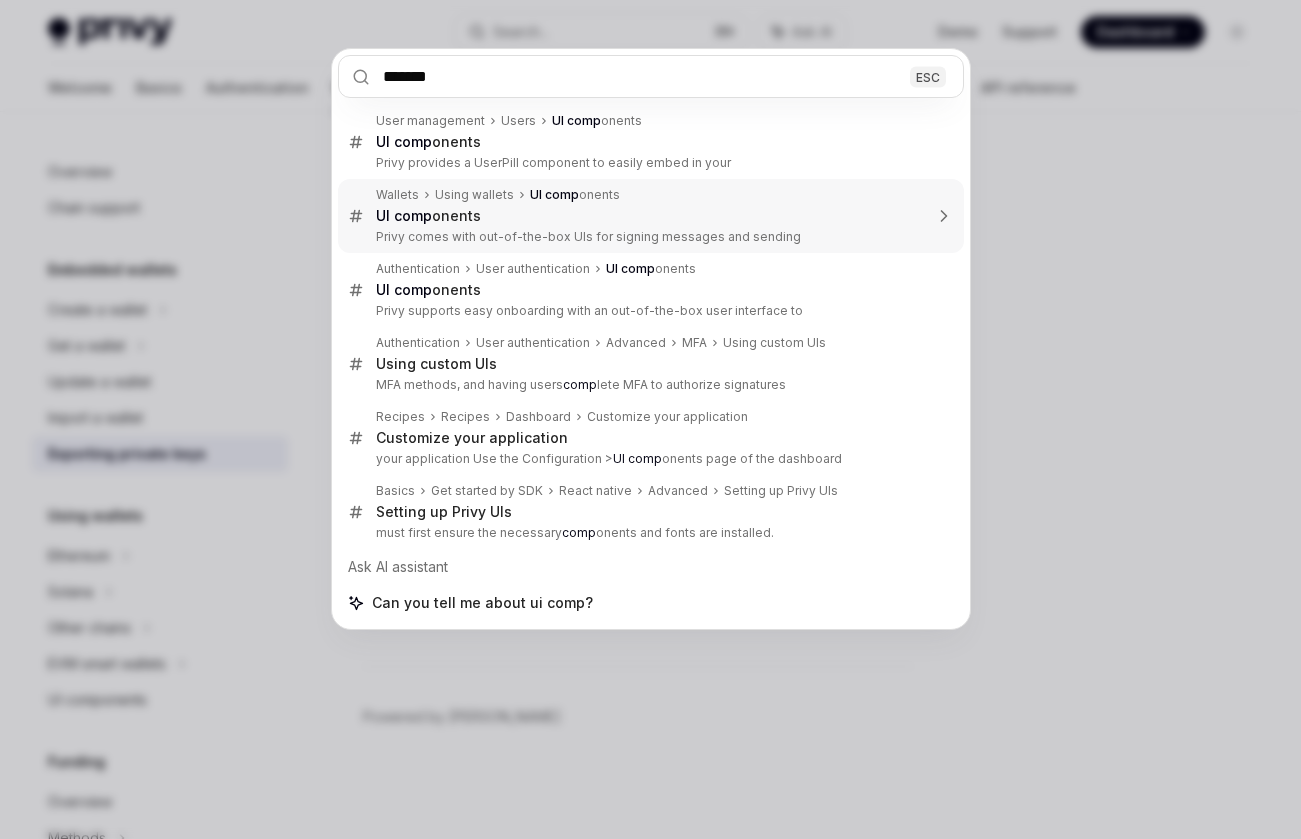 type on "*" 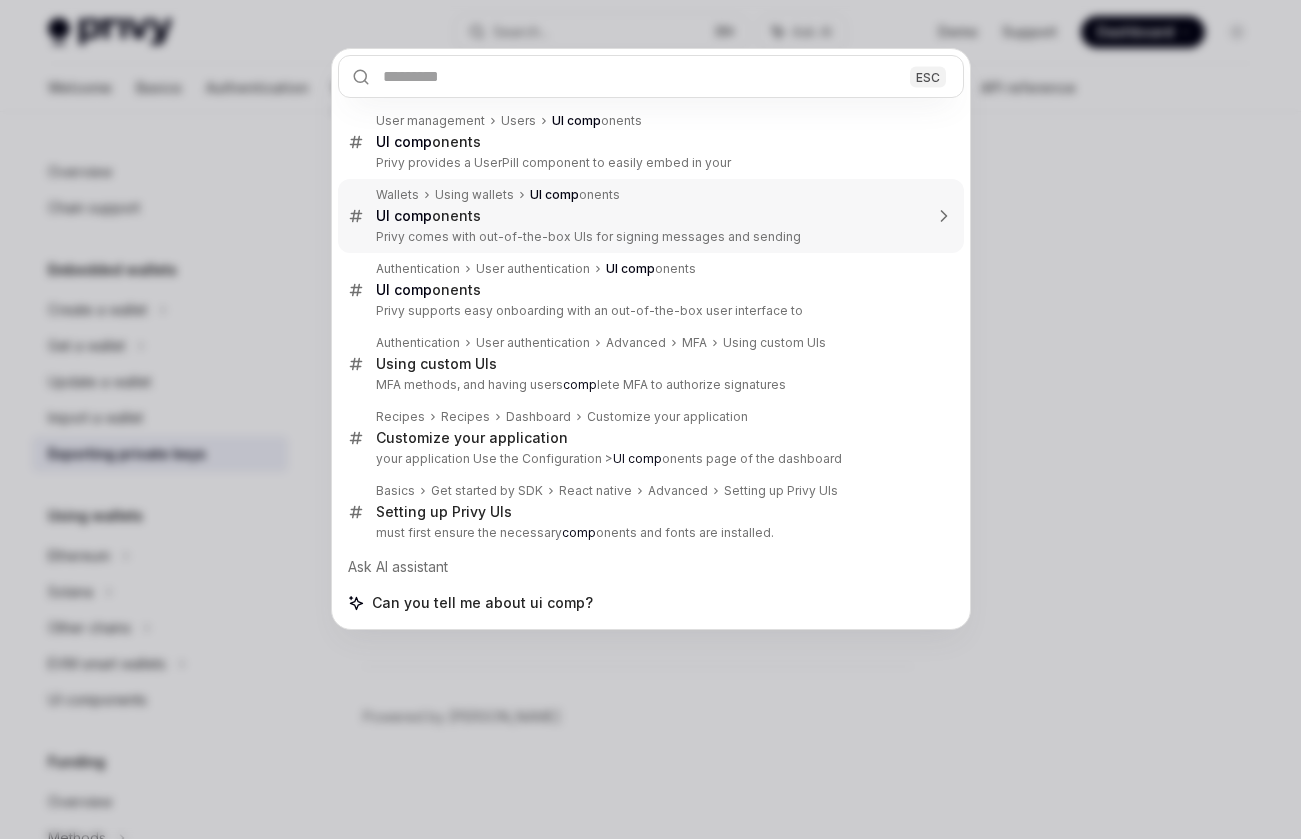 scroll, scrollTop: 0, scrollLeft: 0, axis: both 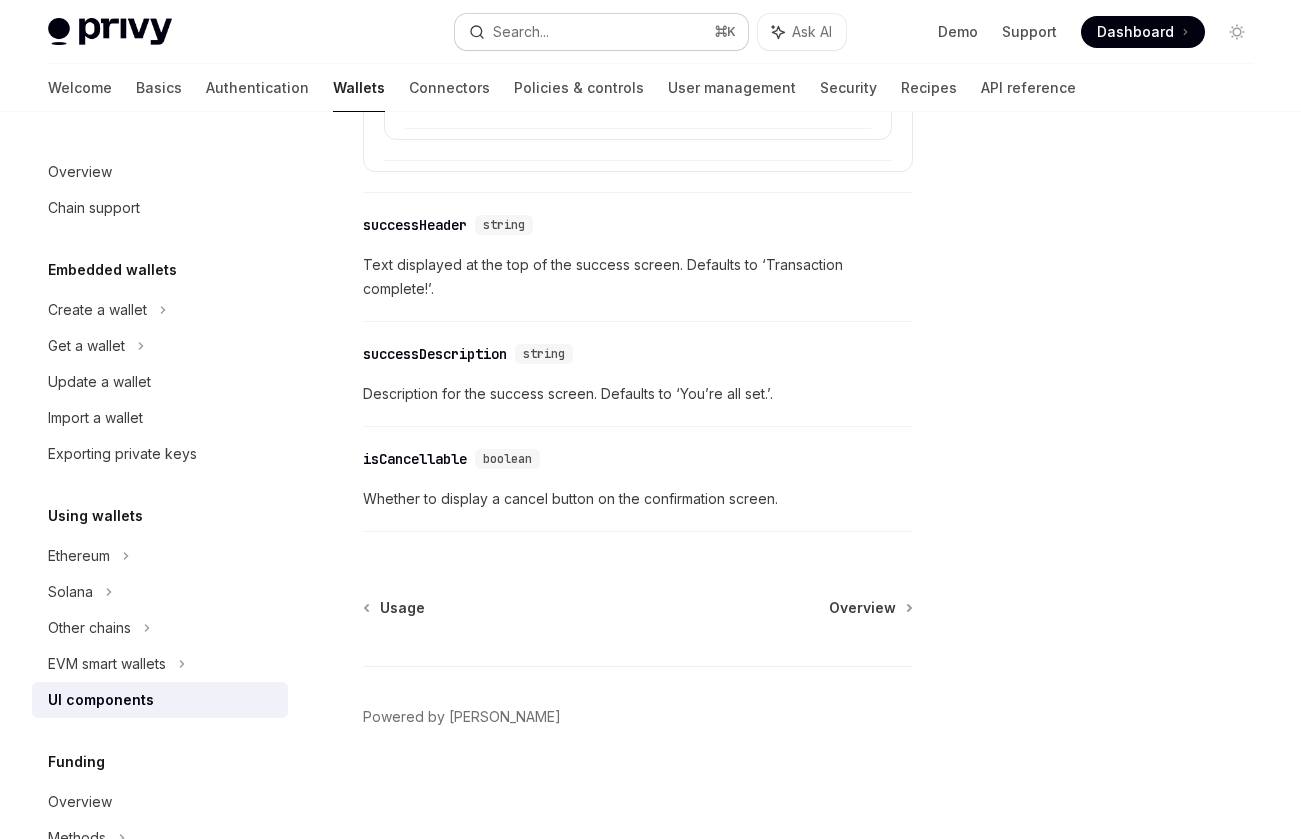 click on "Search..." at bounding box center [521, 32] 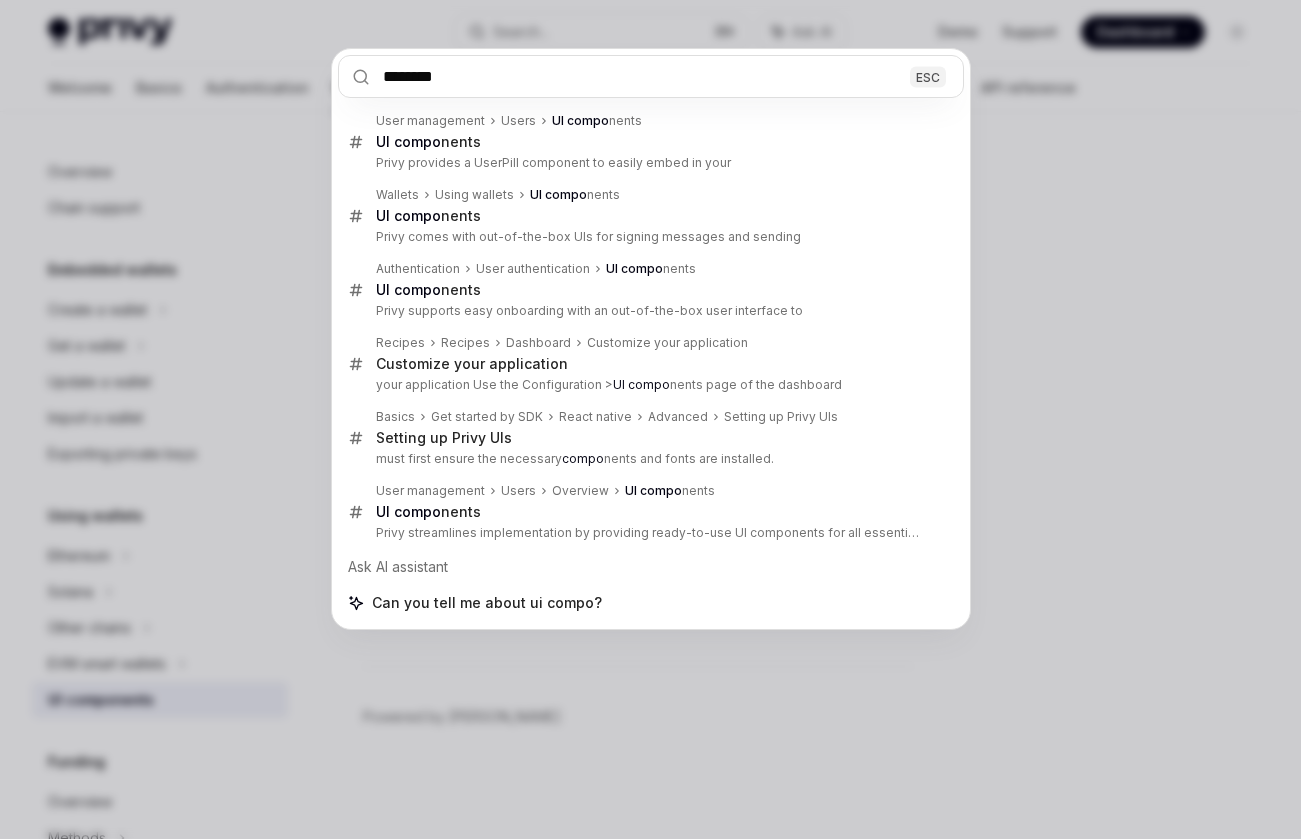 type on "********" 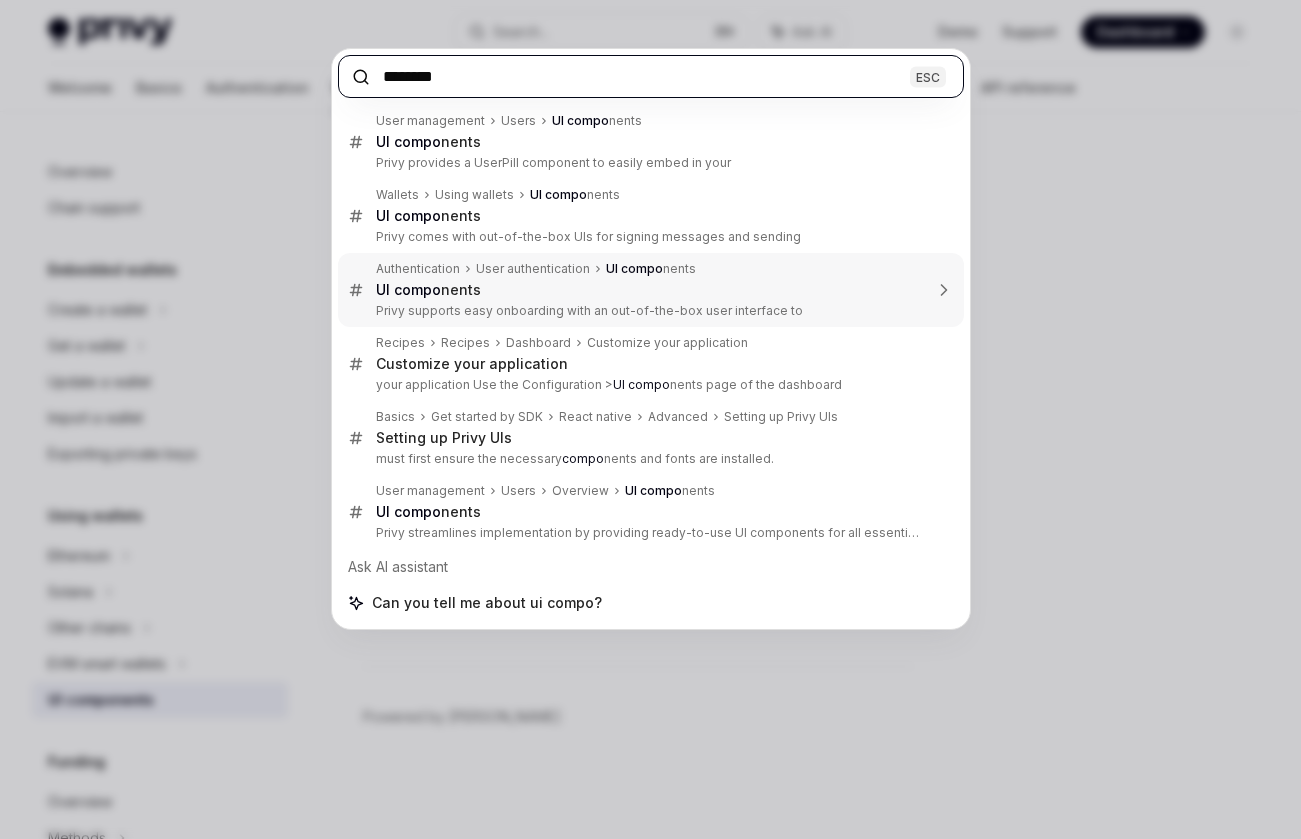 click on "Privy supports easy onboarding with an out-of-the-box user interface to" at bounding box center (649, 311) 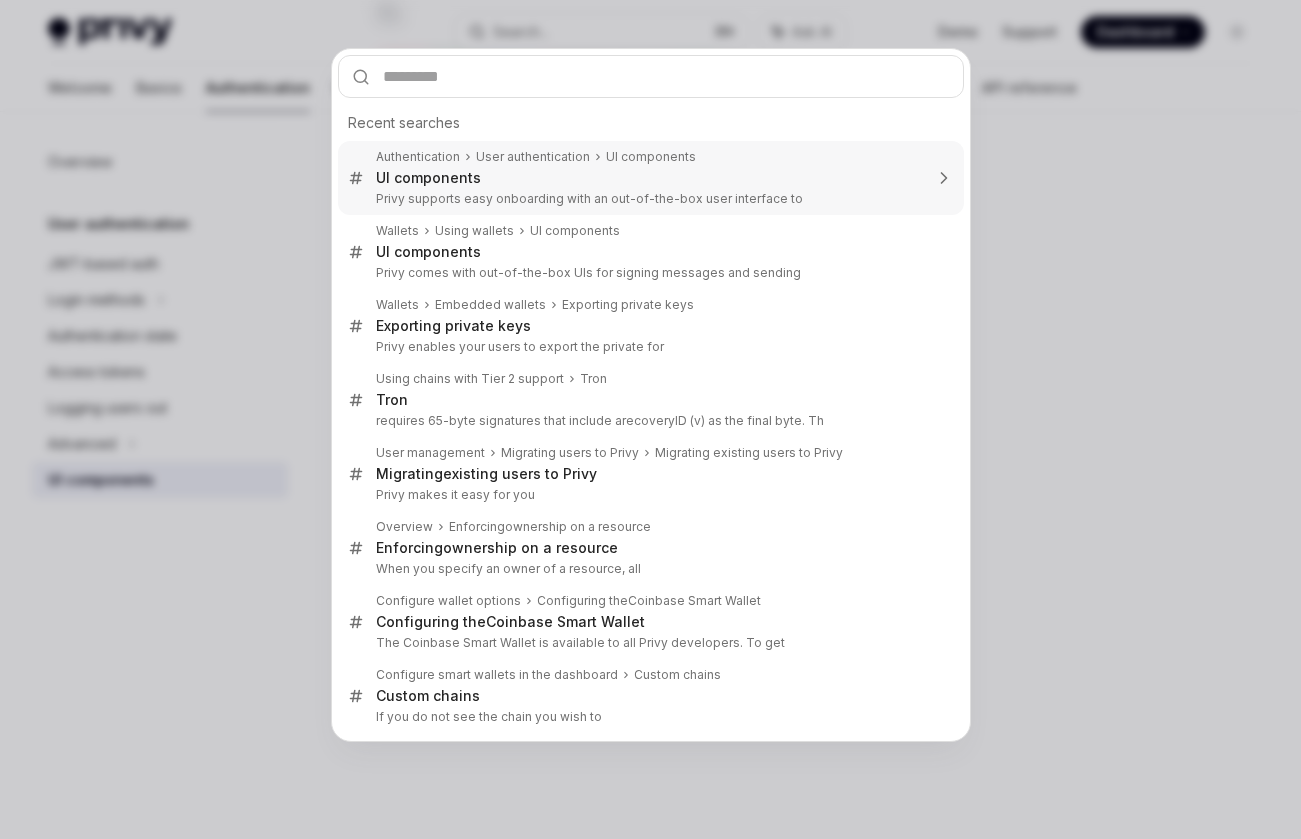 scroll, scrollTop: 0, scrollLeft: 0, axis: both 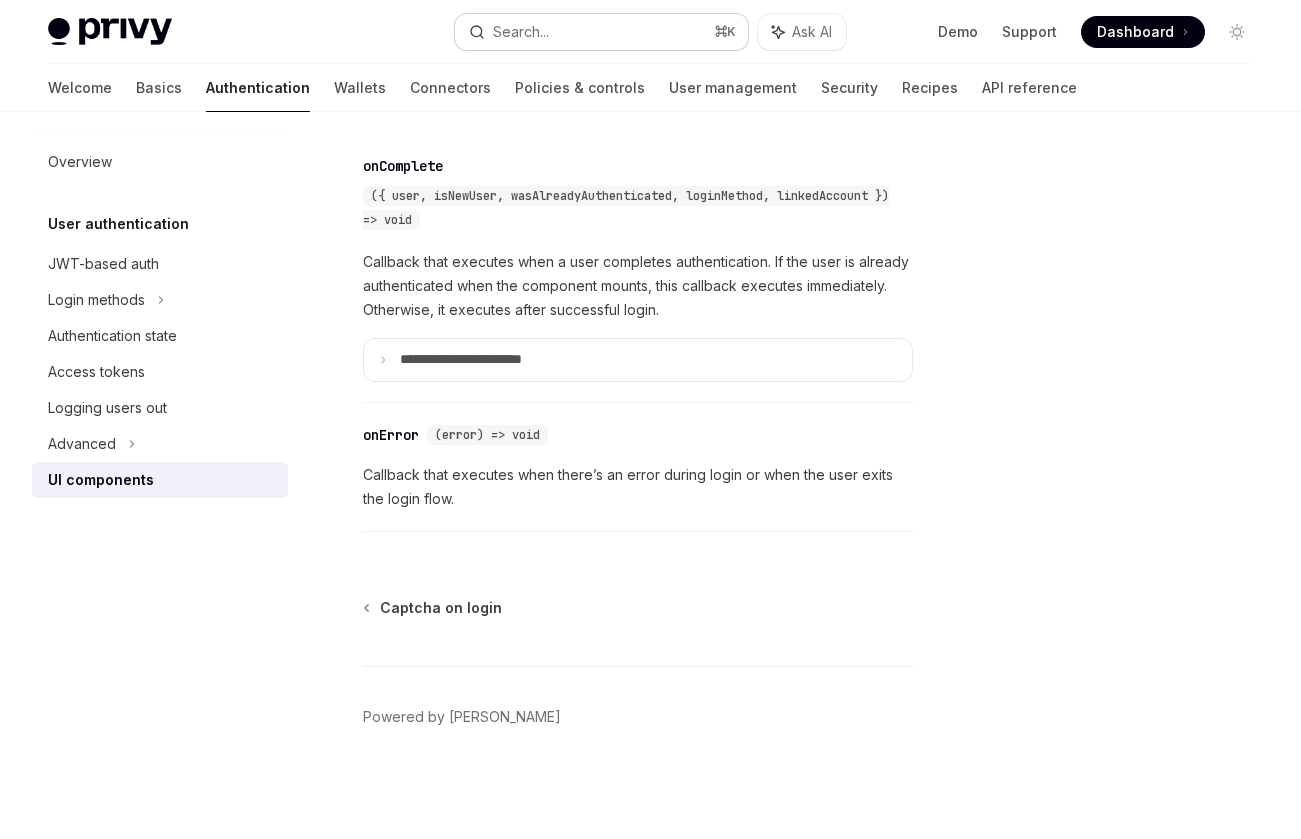 click on "Search... ⌘ K" at bounding box center [601, 32] 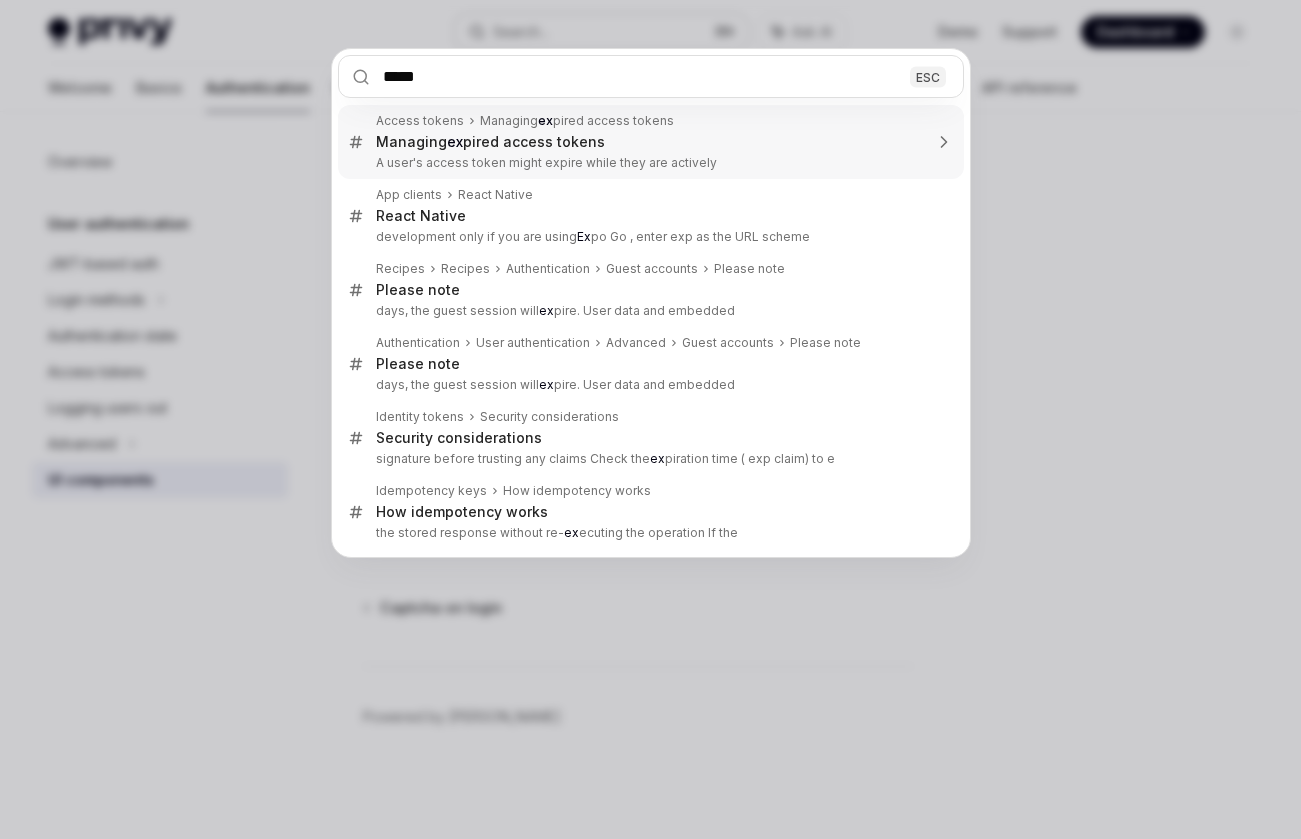 type on "******" 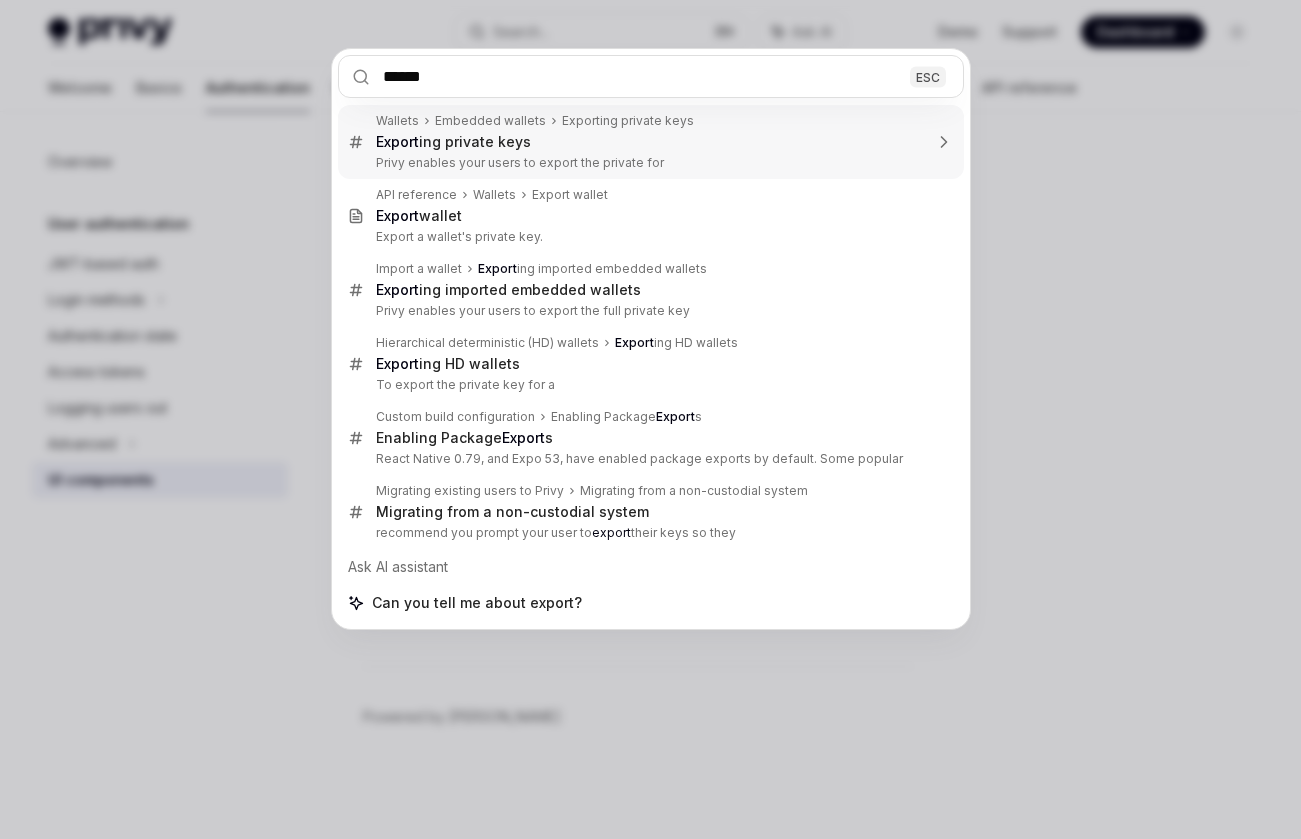 click on "Export ing private keys" at bounding box center [649, 142] 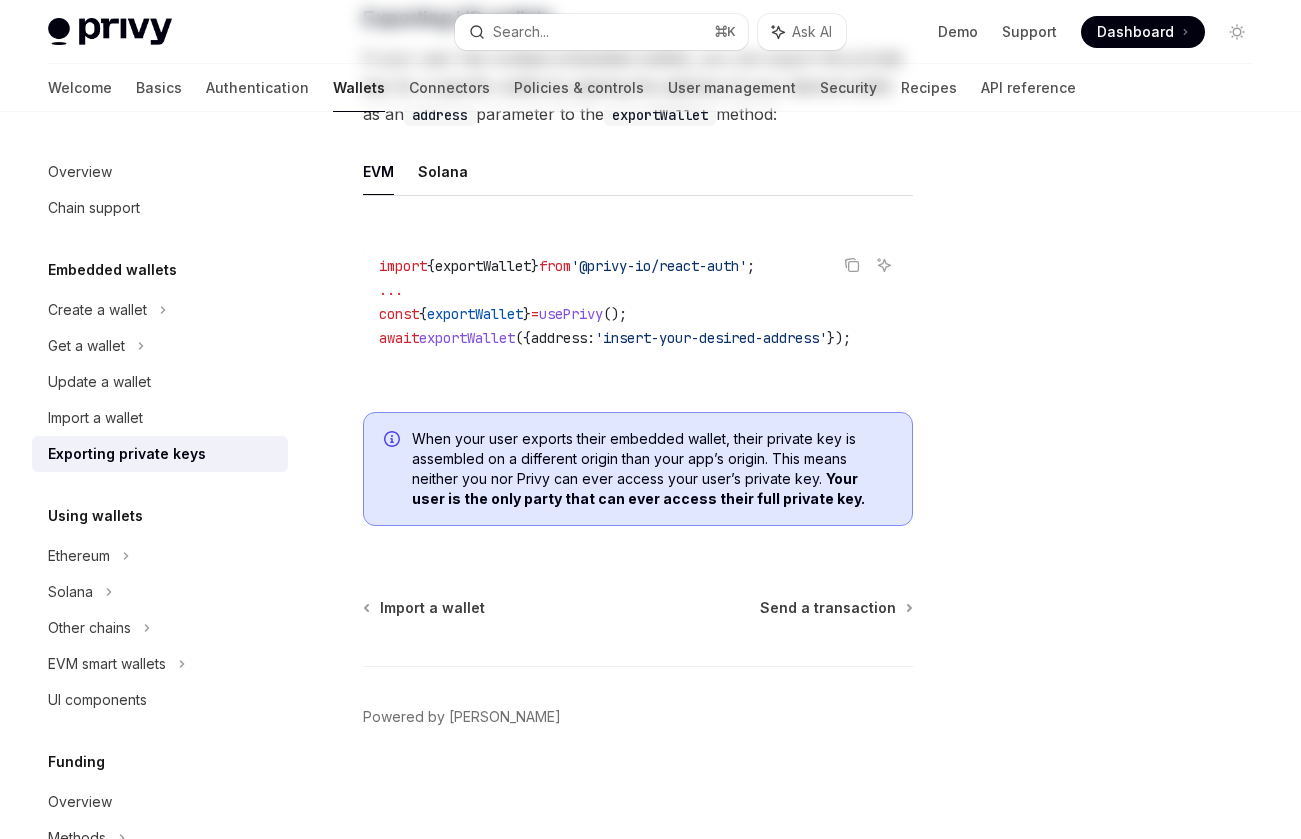 scroll, scrollTop: 0, scrollLeft: 0, axis: both 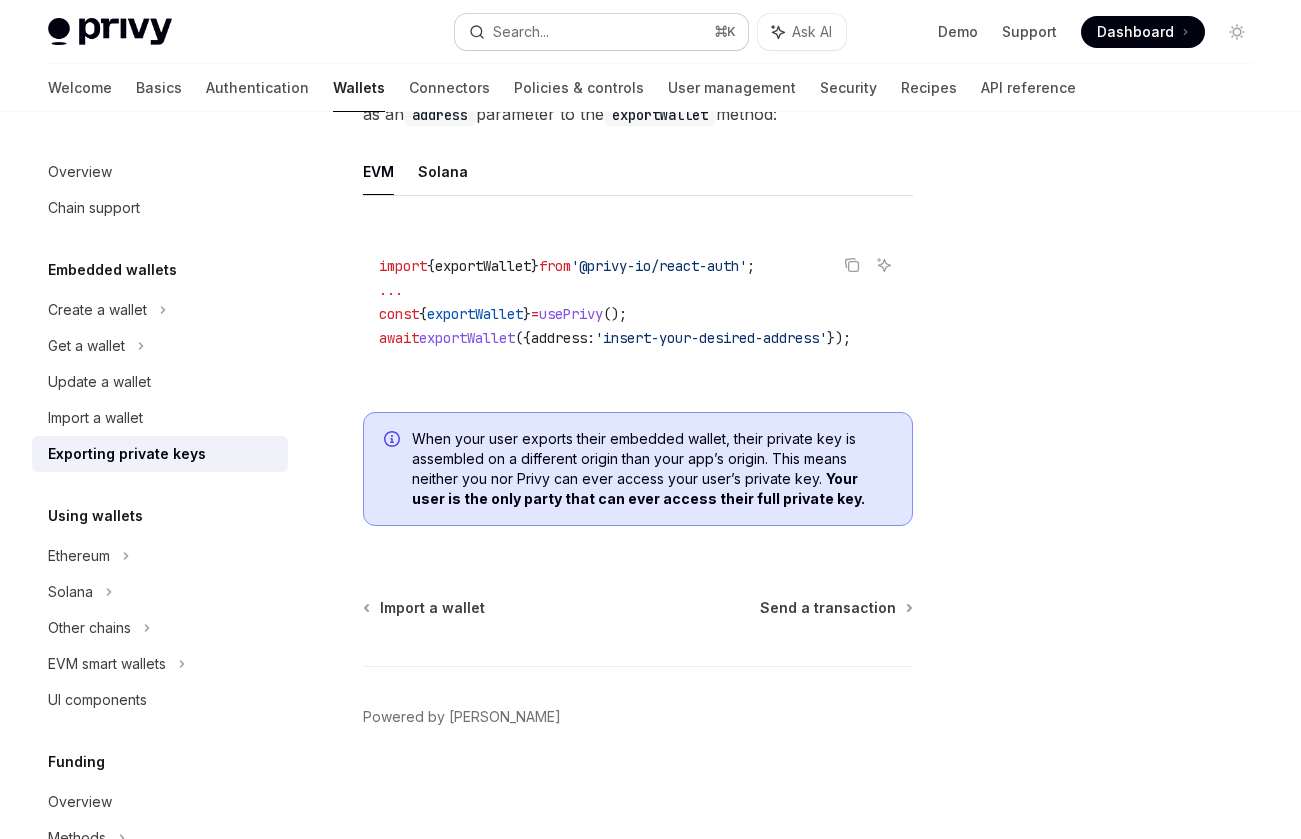 click on "Search..." at bounding box center [521, 32] 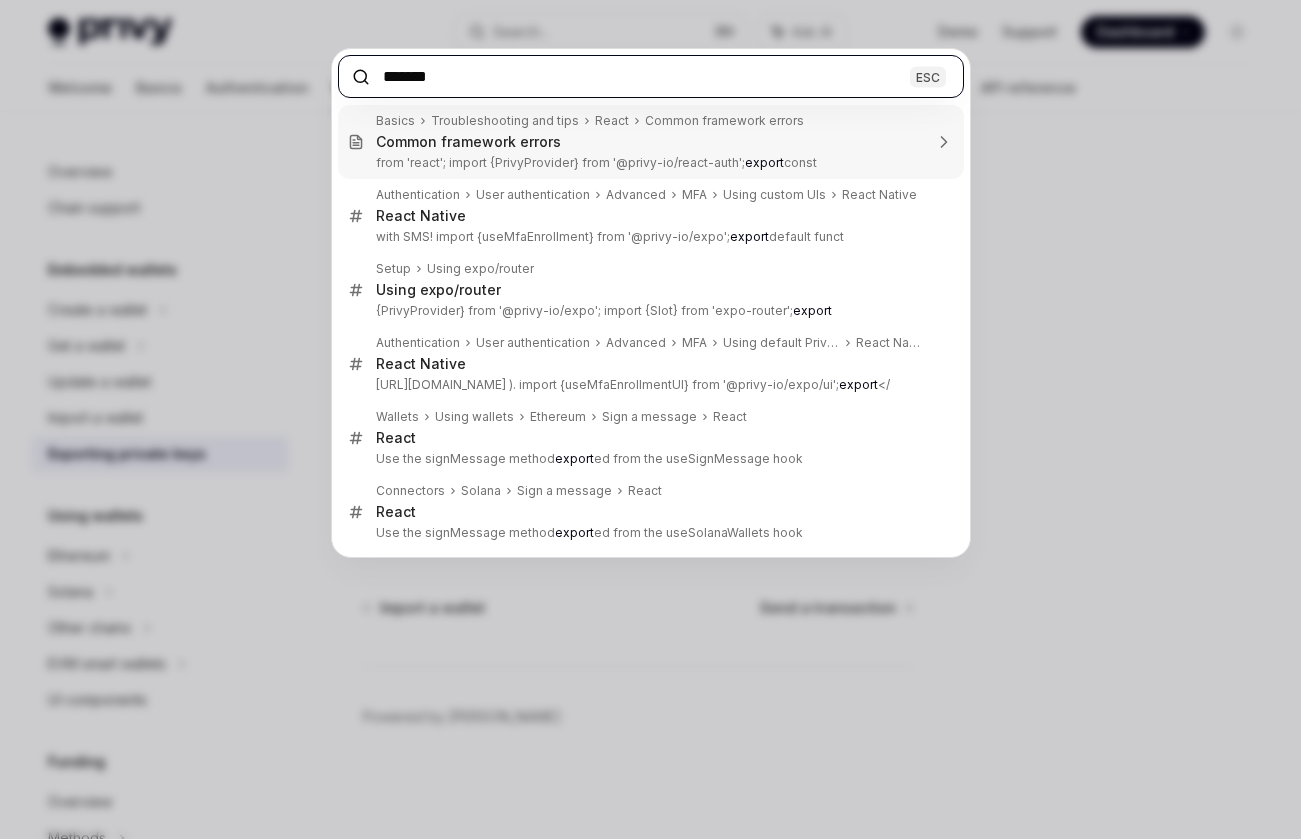 type on "******" 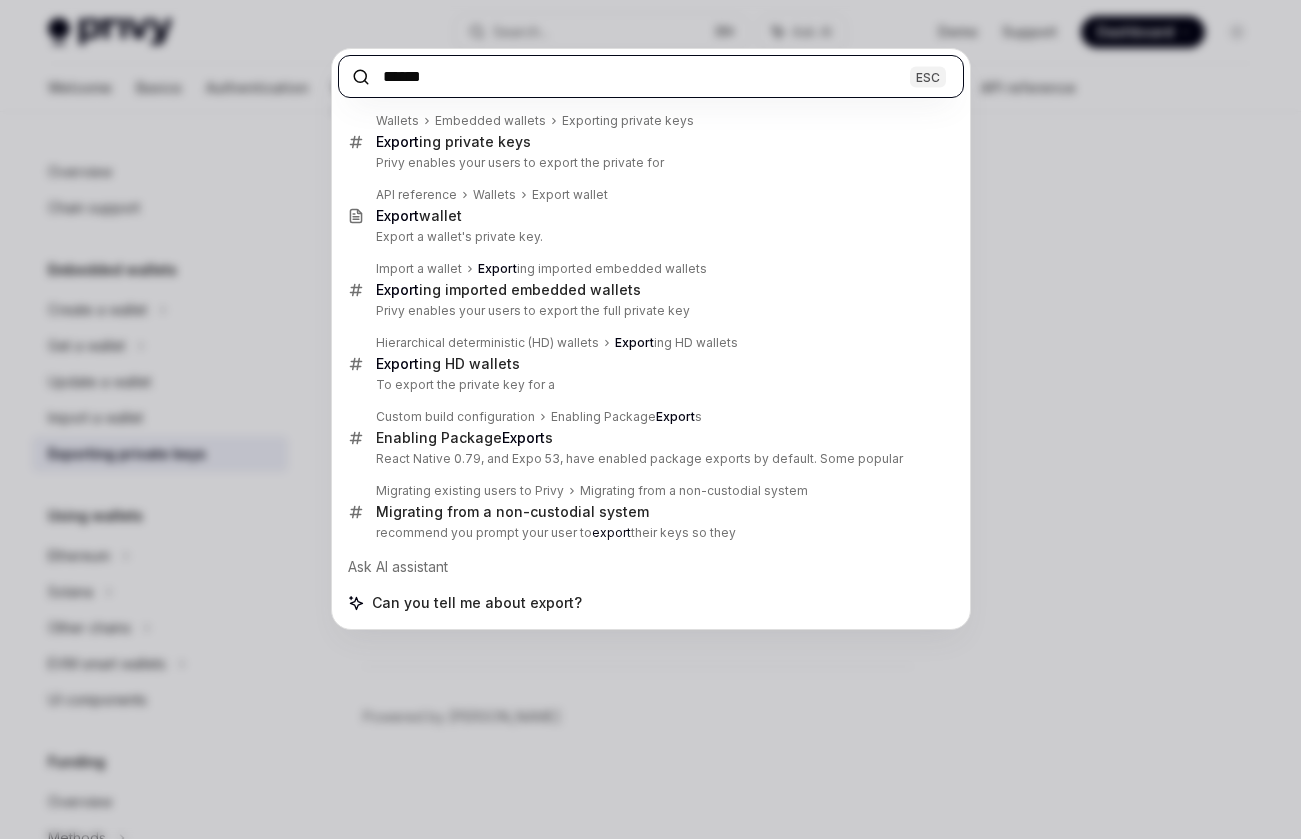 click on "Wallets Embedded wallets Exporting private keys Export ing private keys
Privy enables your users to export the private  for" at bounding box center [649, 142] 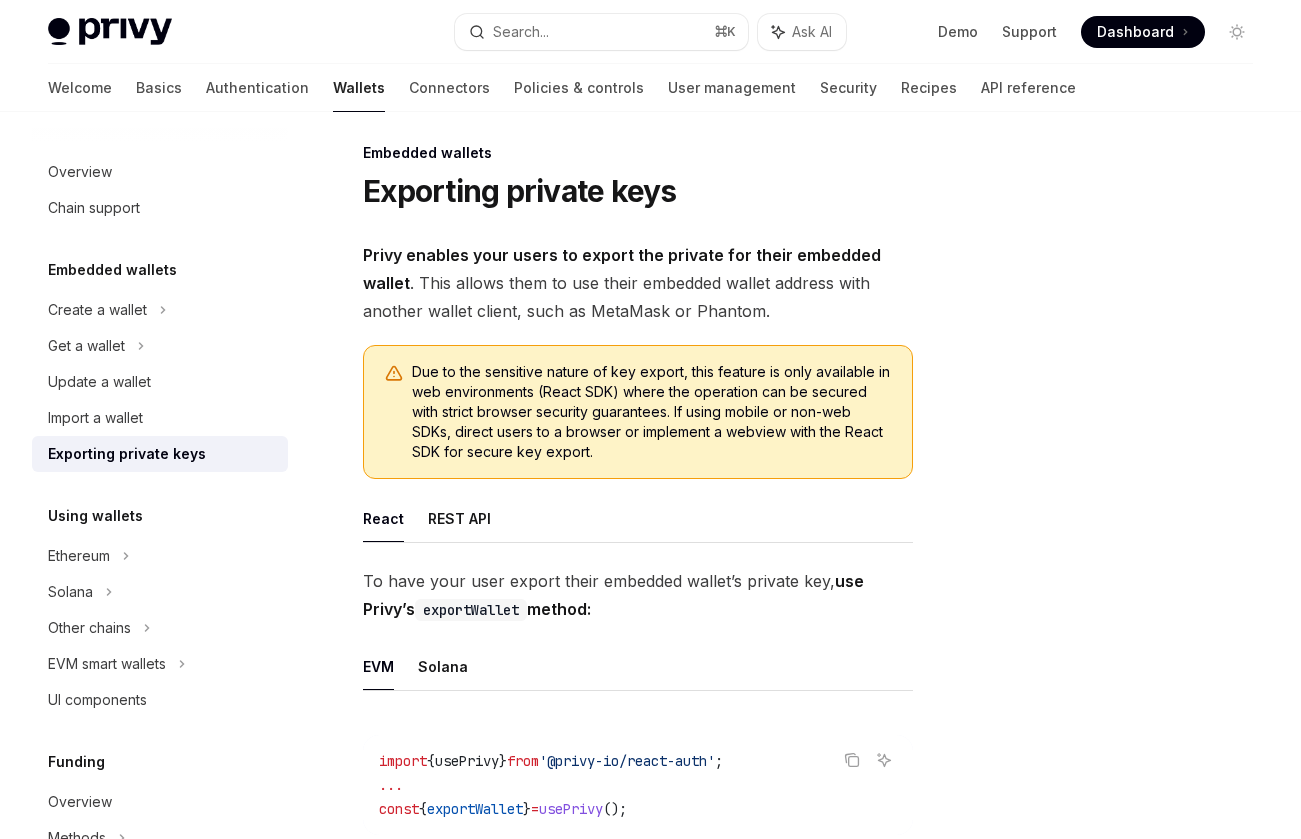 scroll, scrollTop: 0, scrollLeft: 0, axis: both 